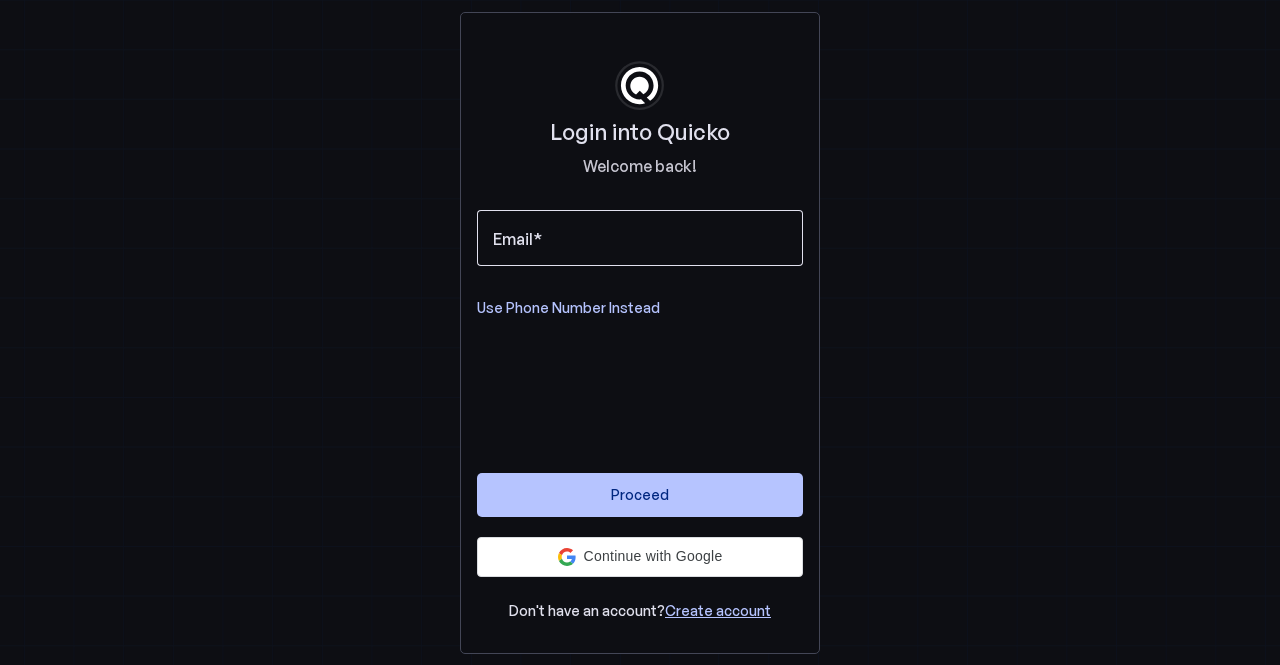 scroll, scrollTop: 0, scrollLeft: 0, axis: both 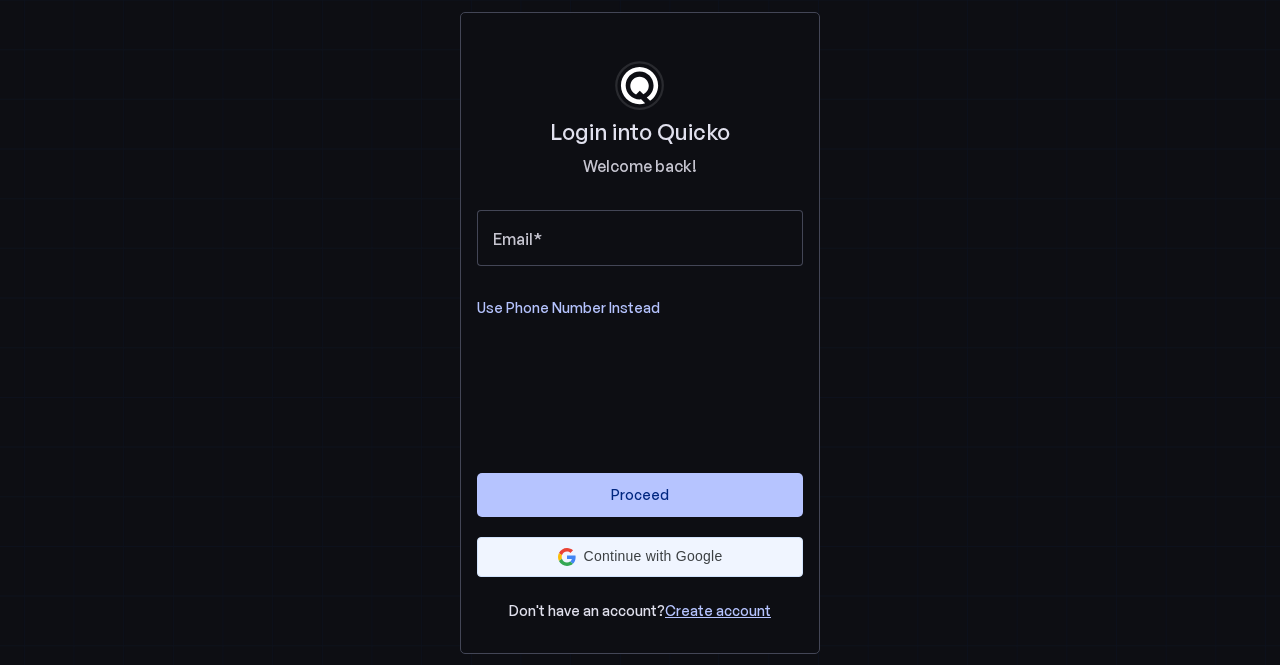 click on "Continue with Google" at bounding box center (653, 556) 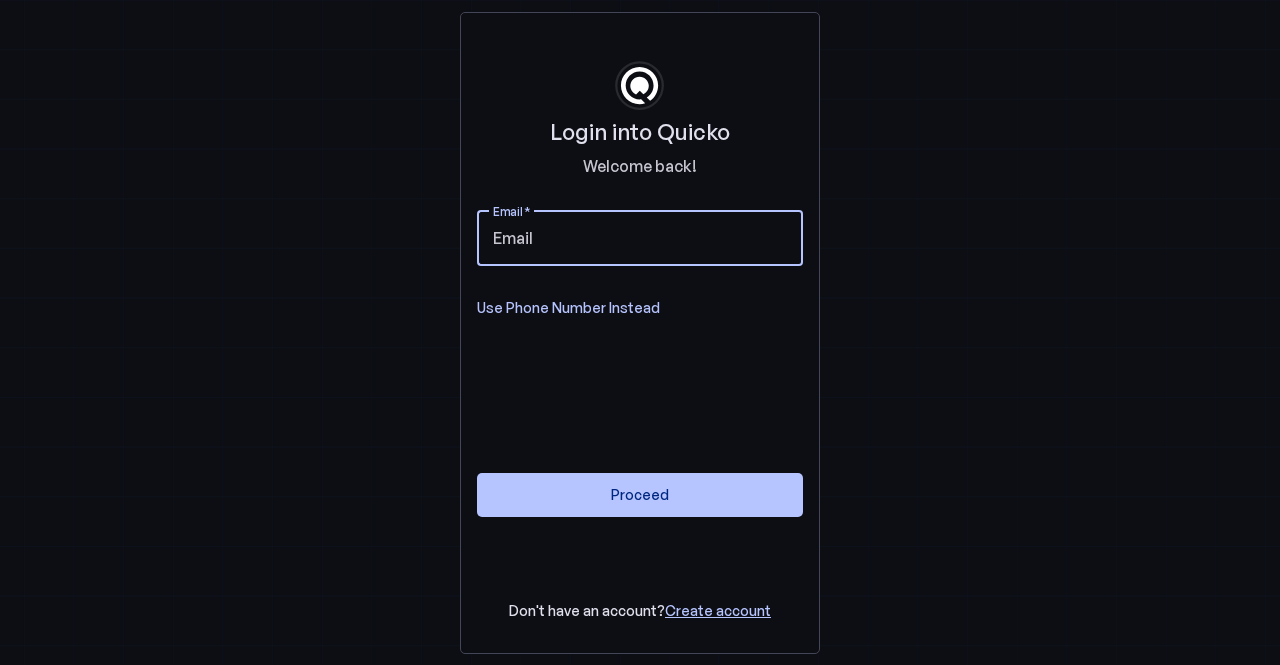 click on "Email" at bounding box center [640, 238] 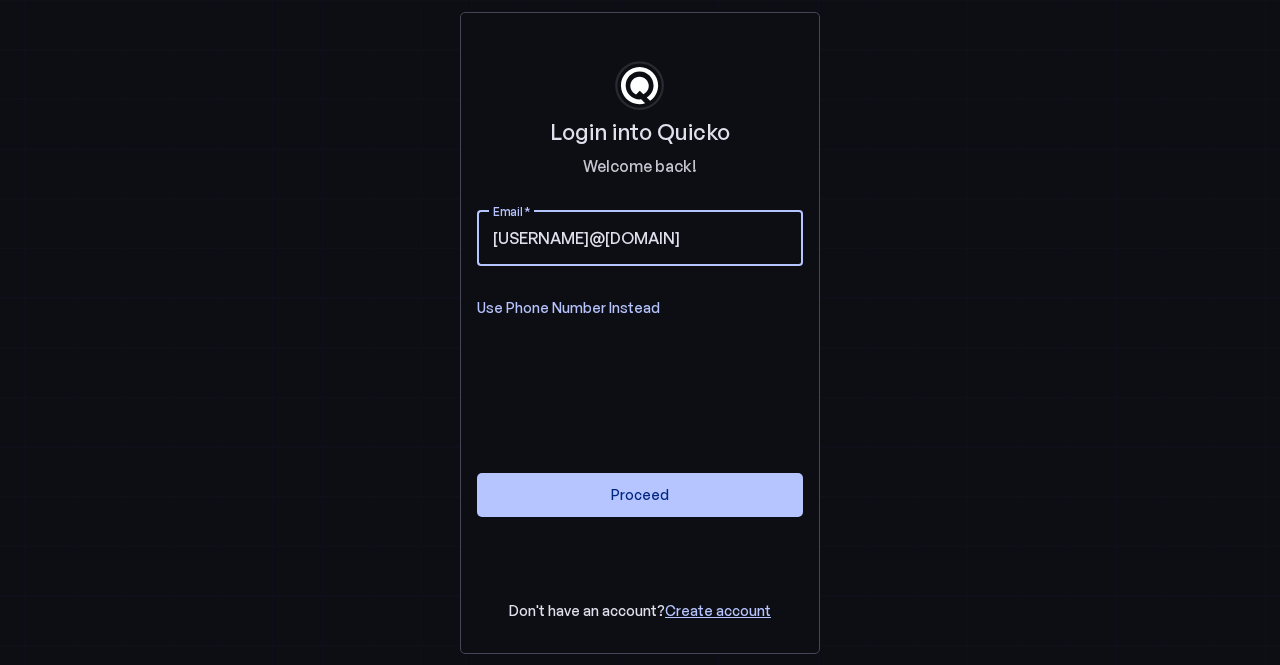 click on "makeupbypriyanka.s@gmail.com" at bounding box center (640, 238) 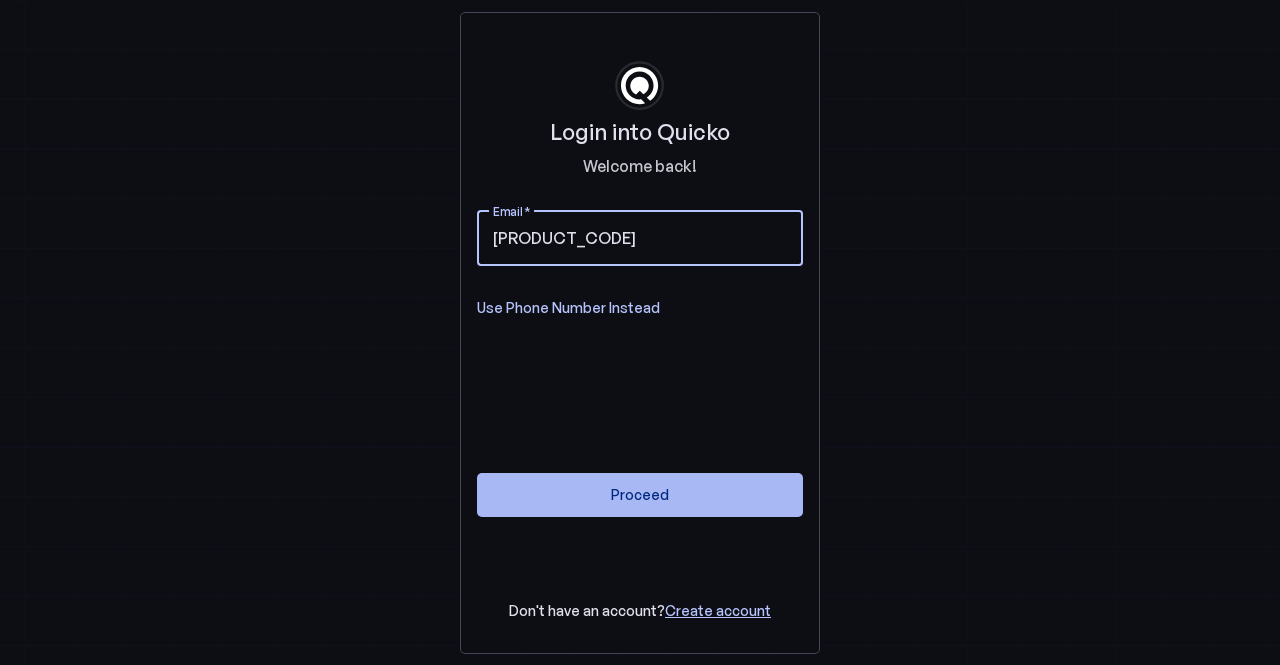 click on "Proceed" at bounding box center [640, 494] 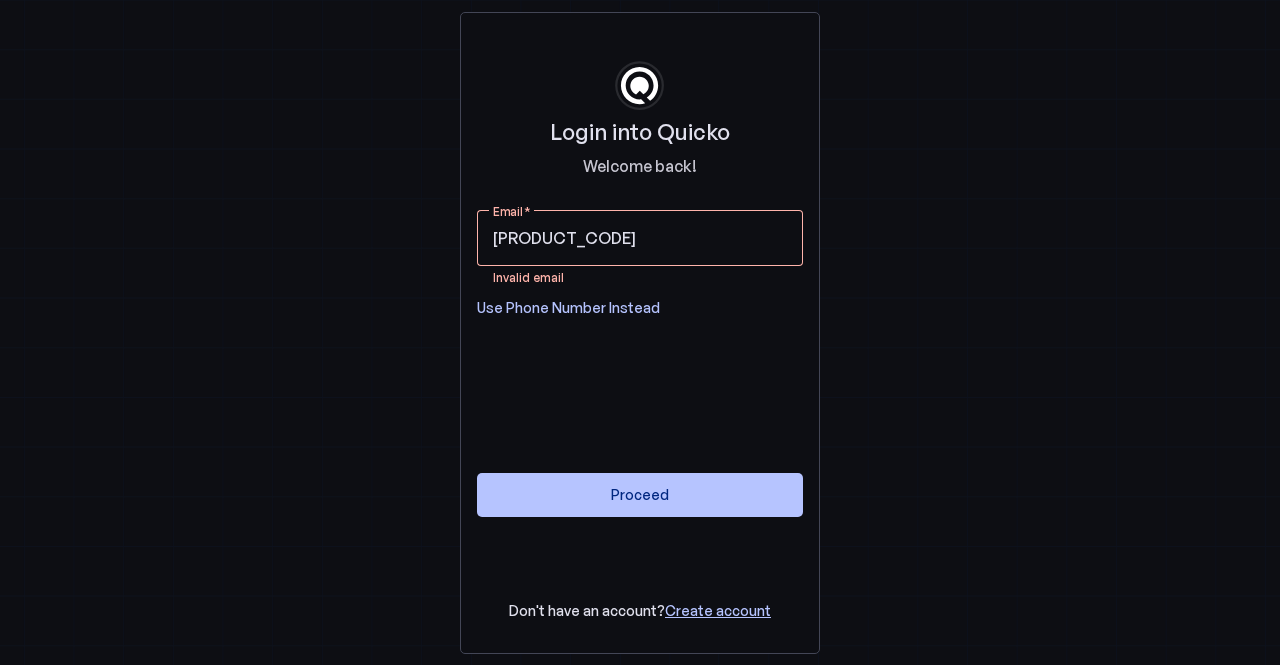 click on "Use Phone Number Instead" at bounding box center (568, 308) 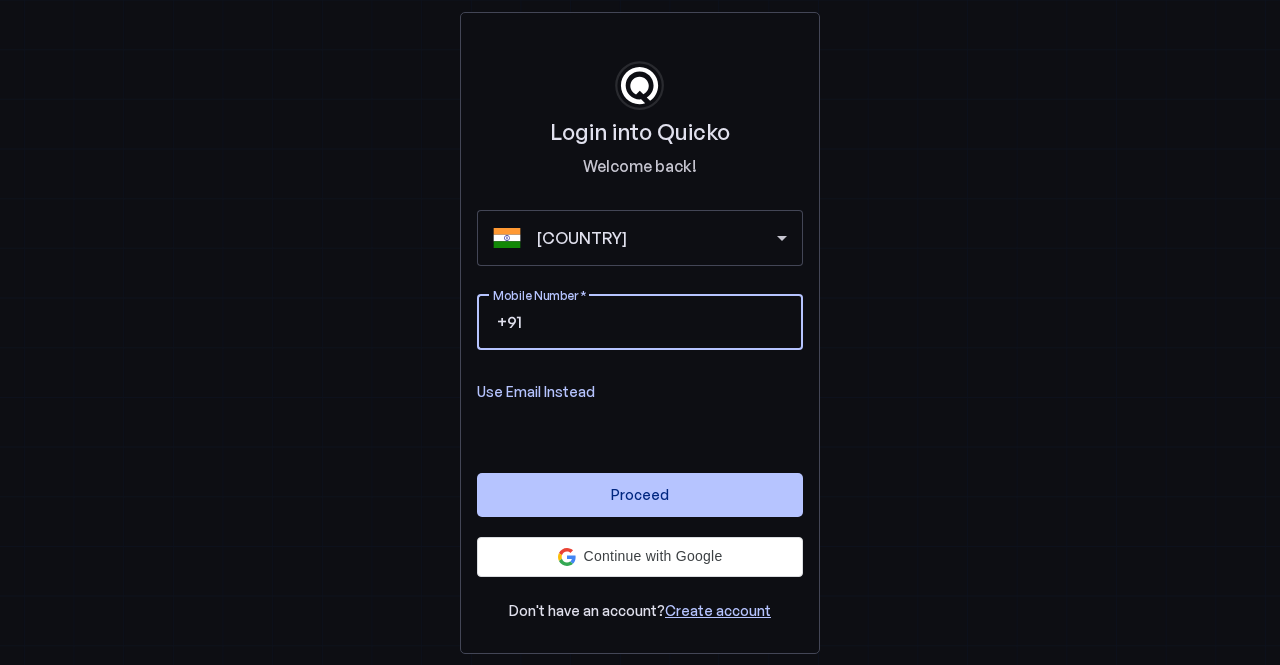 click on "Mobile Number" at bounding box center [656, 322] 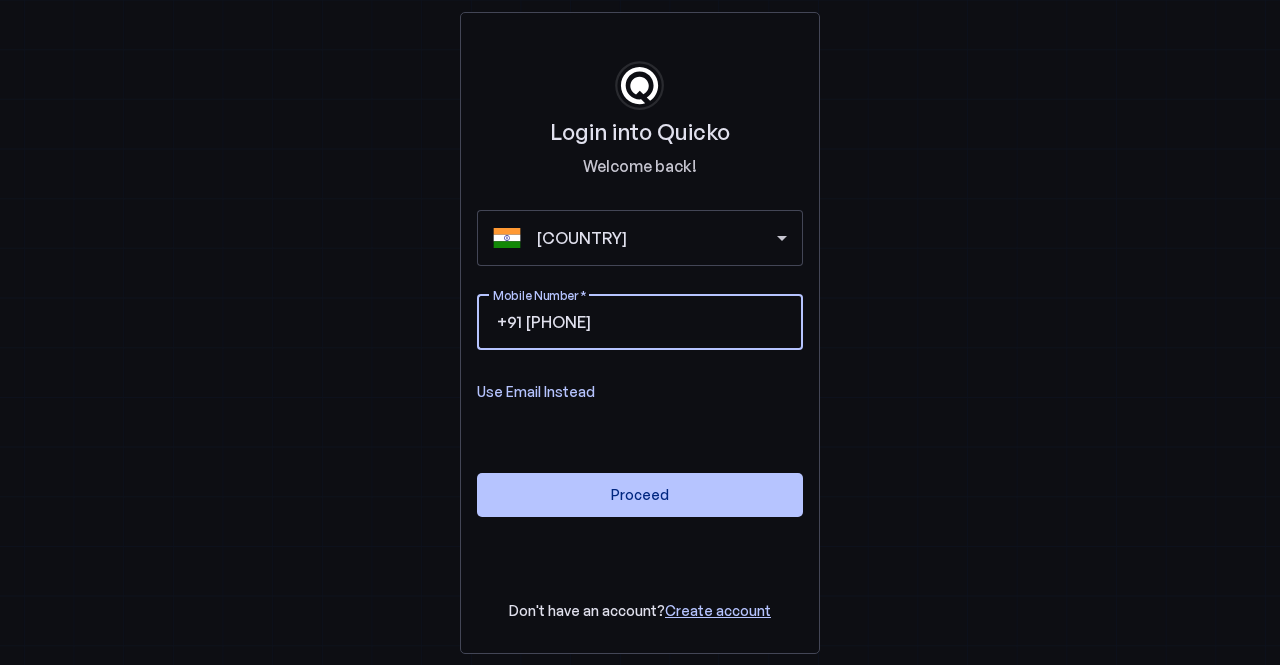 type on "8797488431" 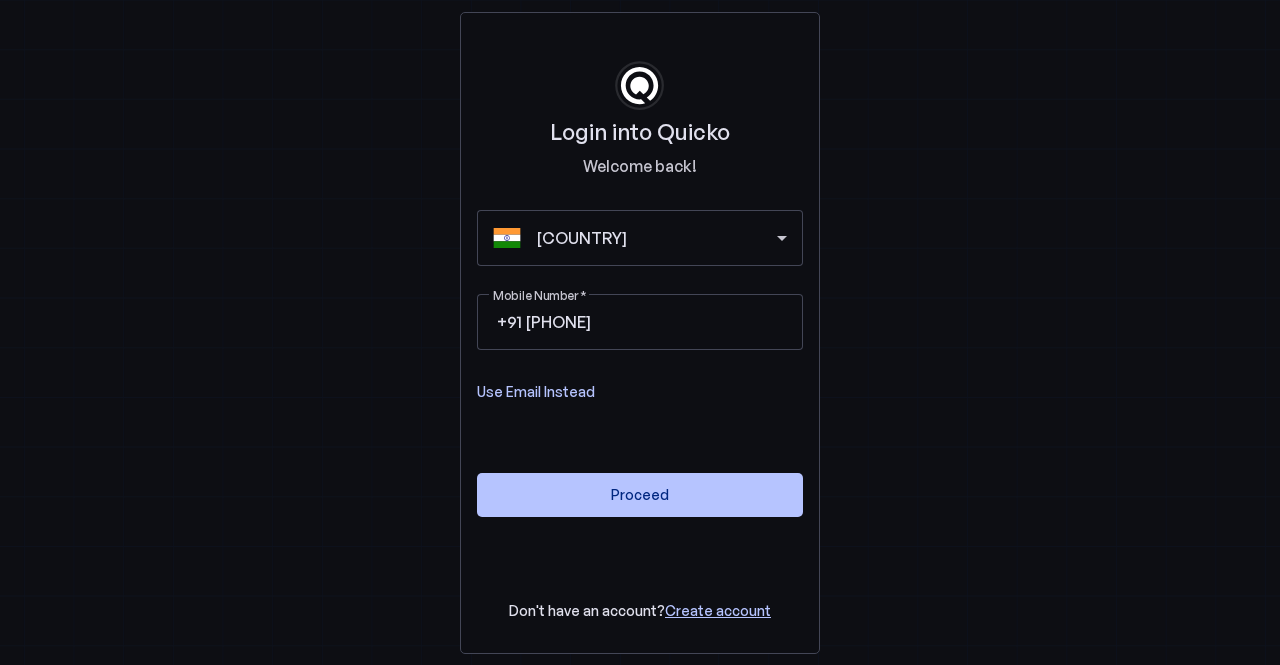 click on "Use Email Instead" at bounding box center [536, 392] 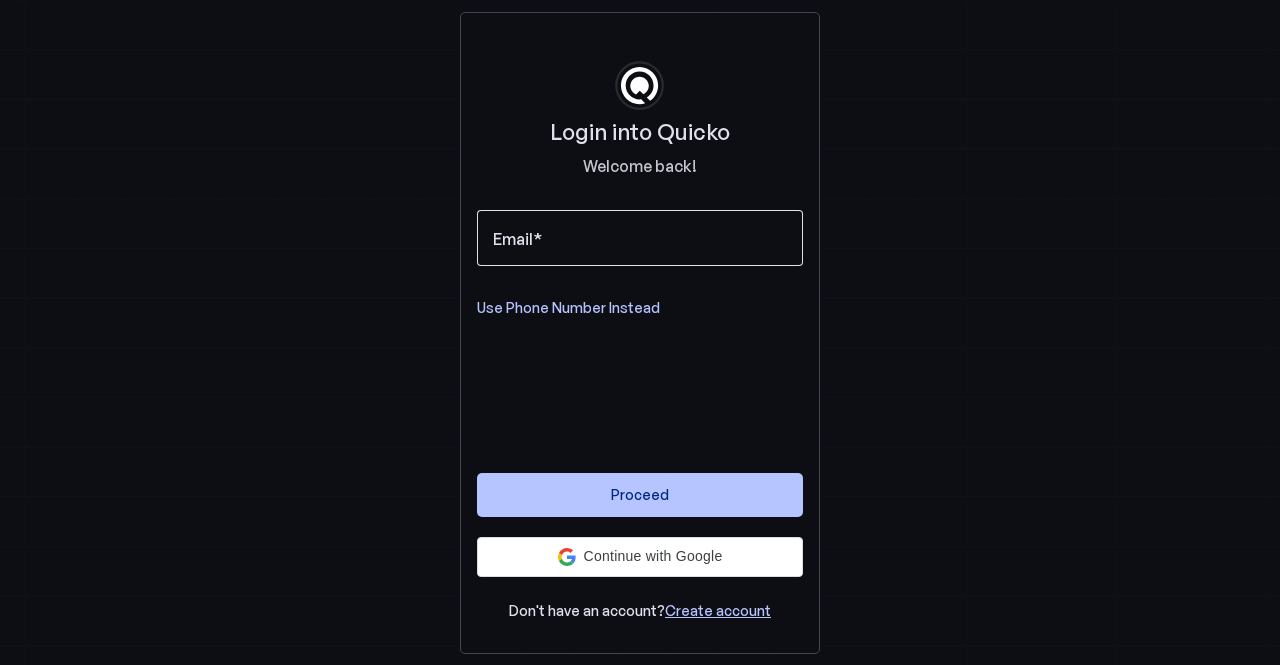 click on "Email" at bounding box center (640, 238) 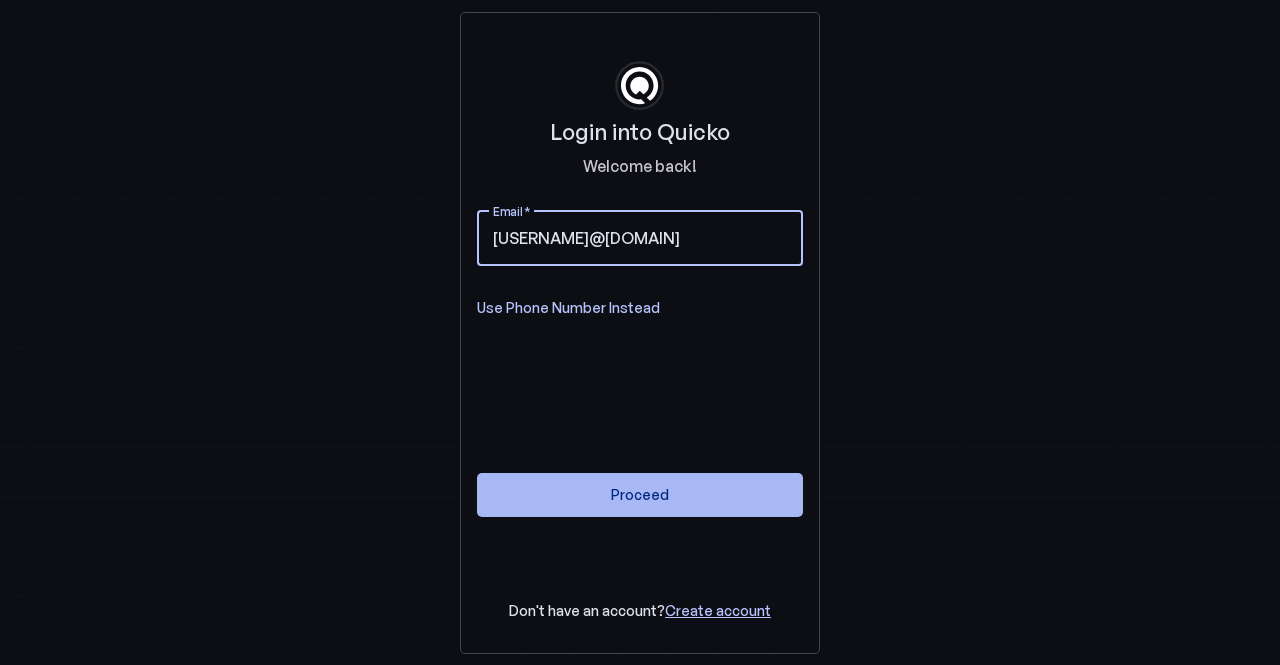 type on "pawanlohia07@gmail.com" 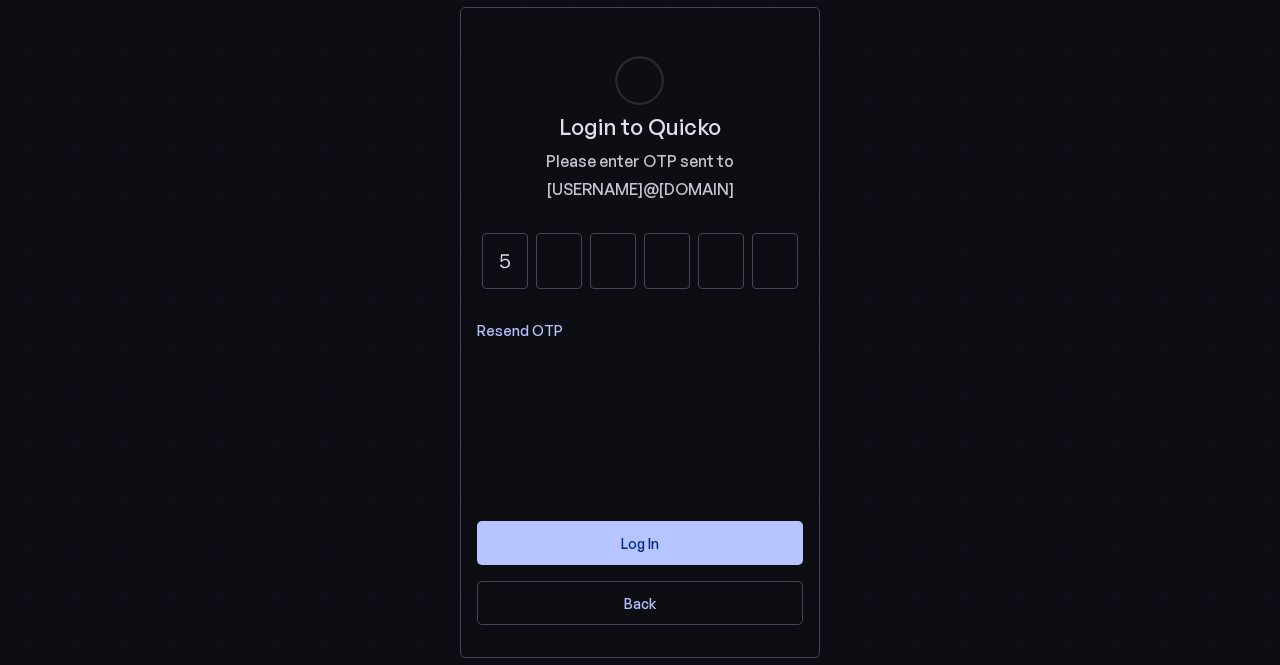 type on "5" 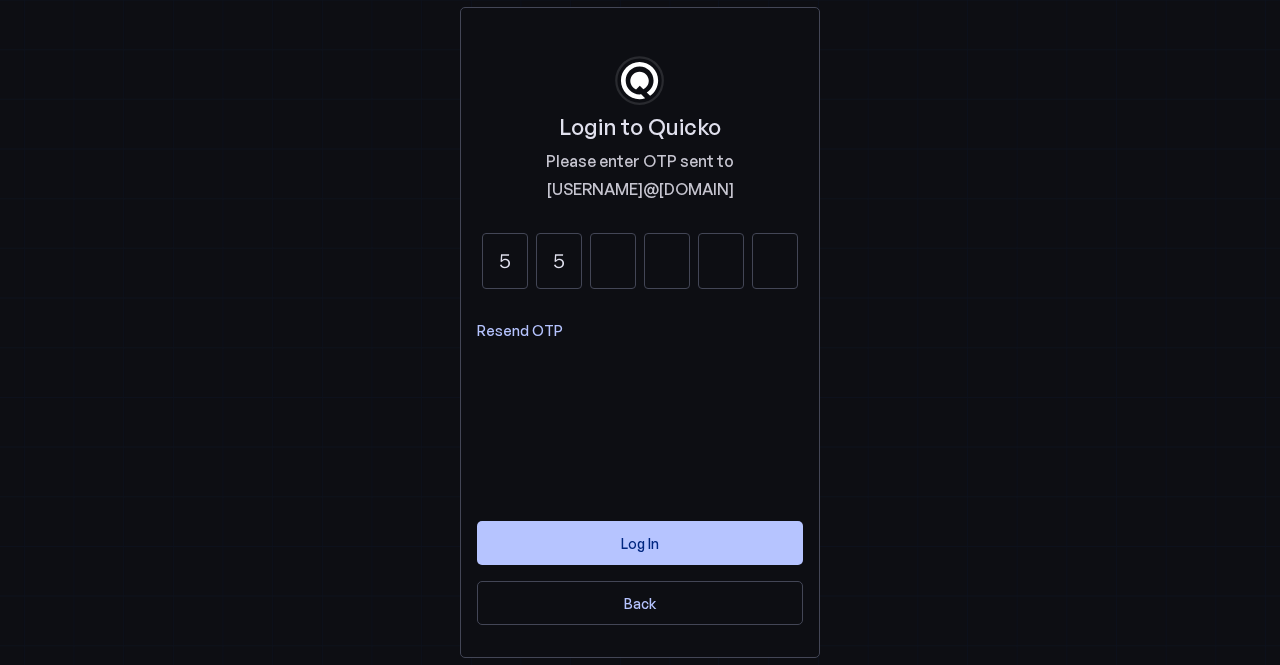 type on "5" 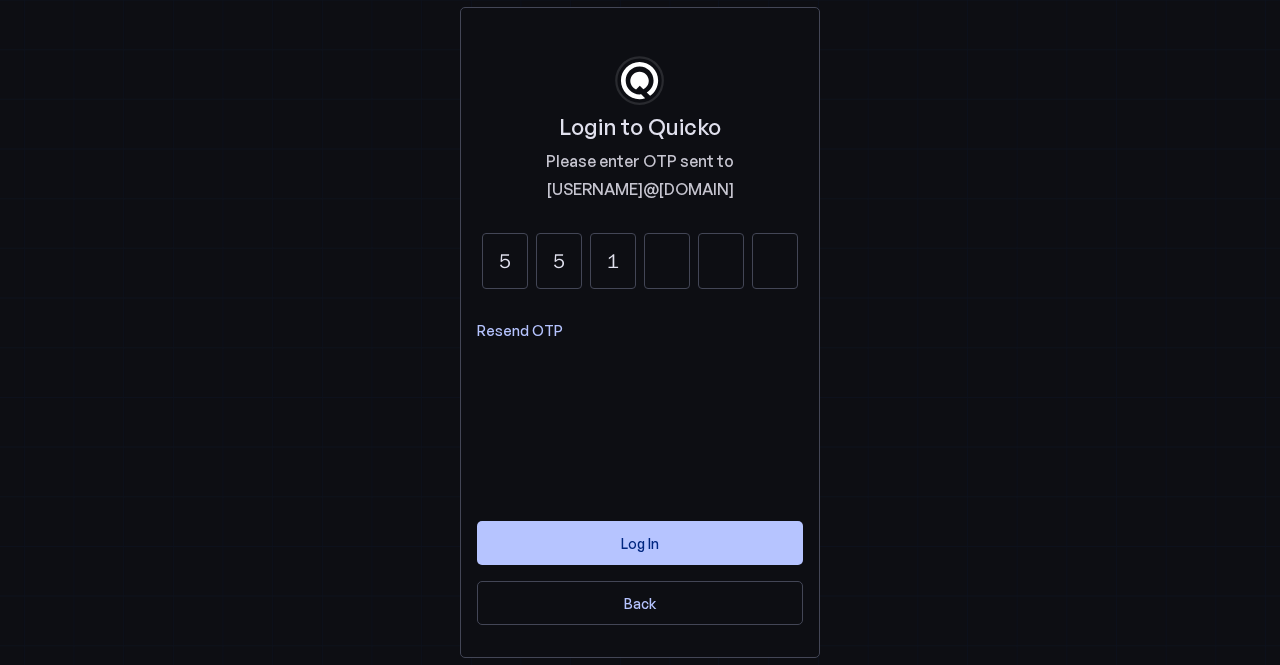 type on "1" 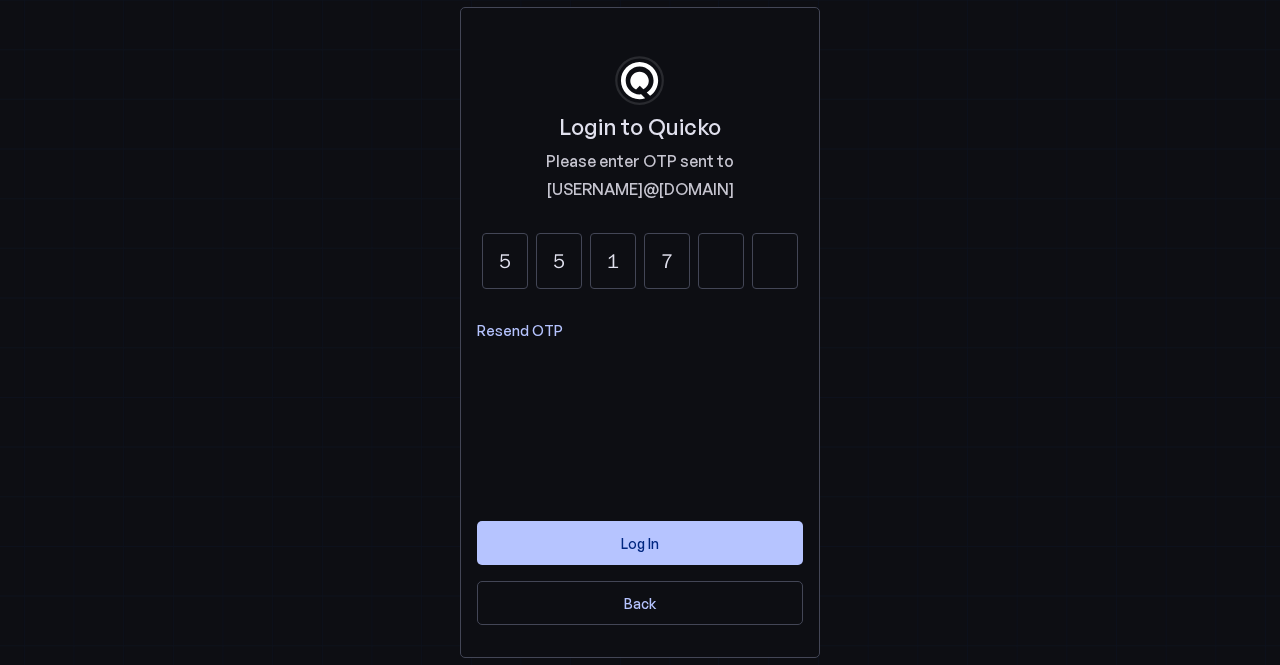 type on "7" 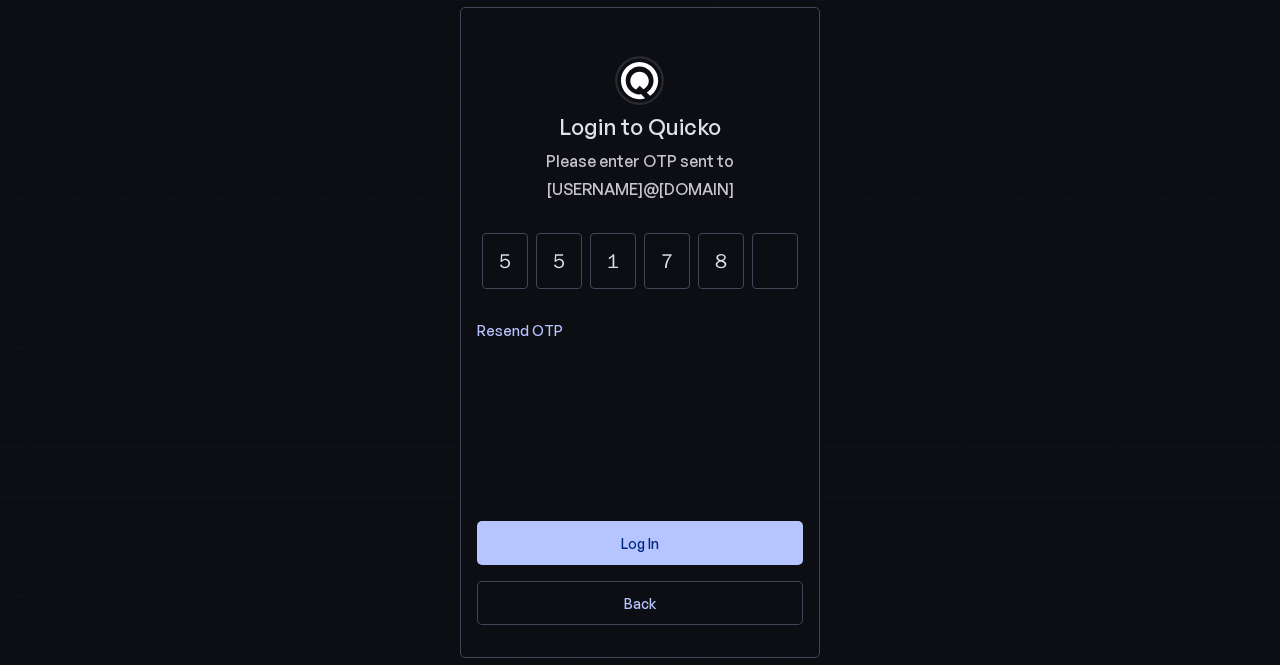 type on "8" 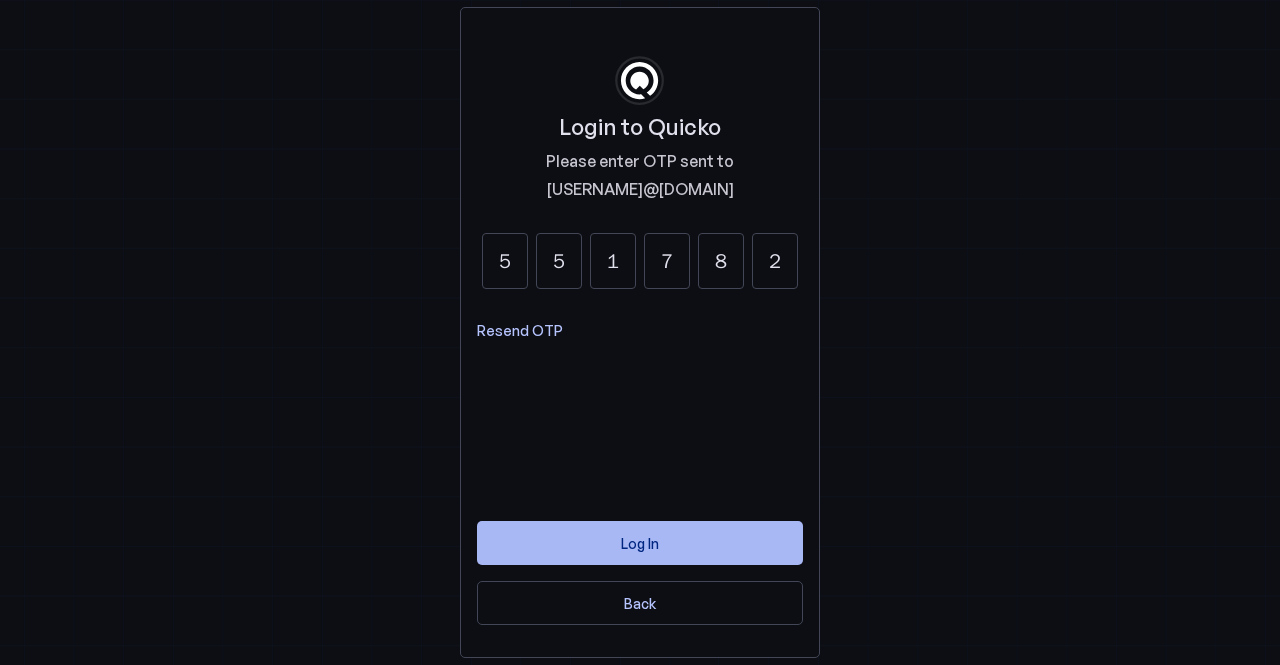 type on "2" 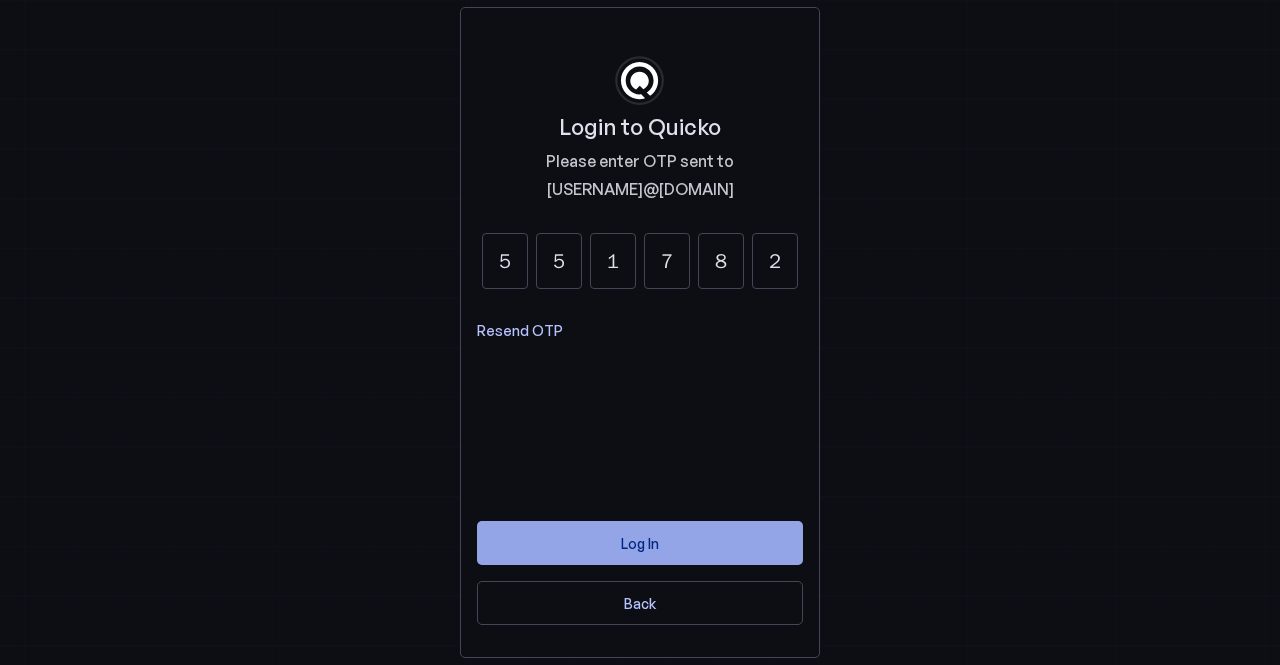 click at bounding box center (640, 543) 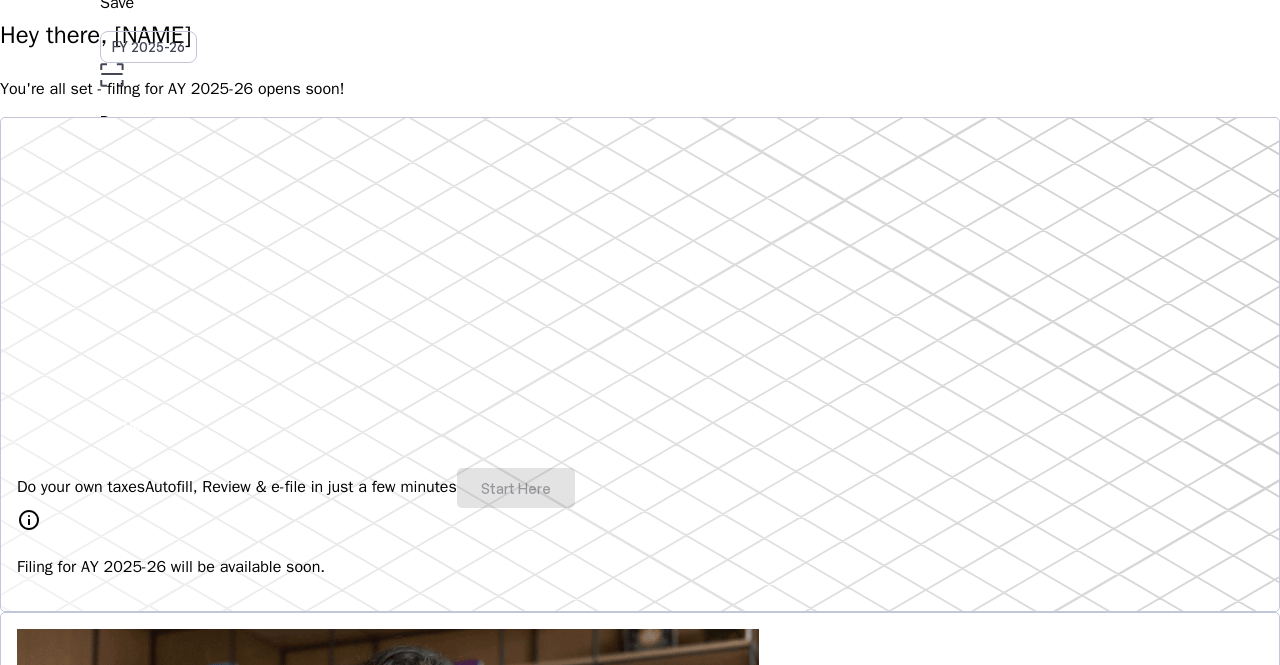 scroll, scrollTop: 100, scrollLeft: 0, axis: vertical 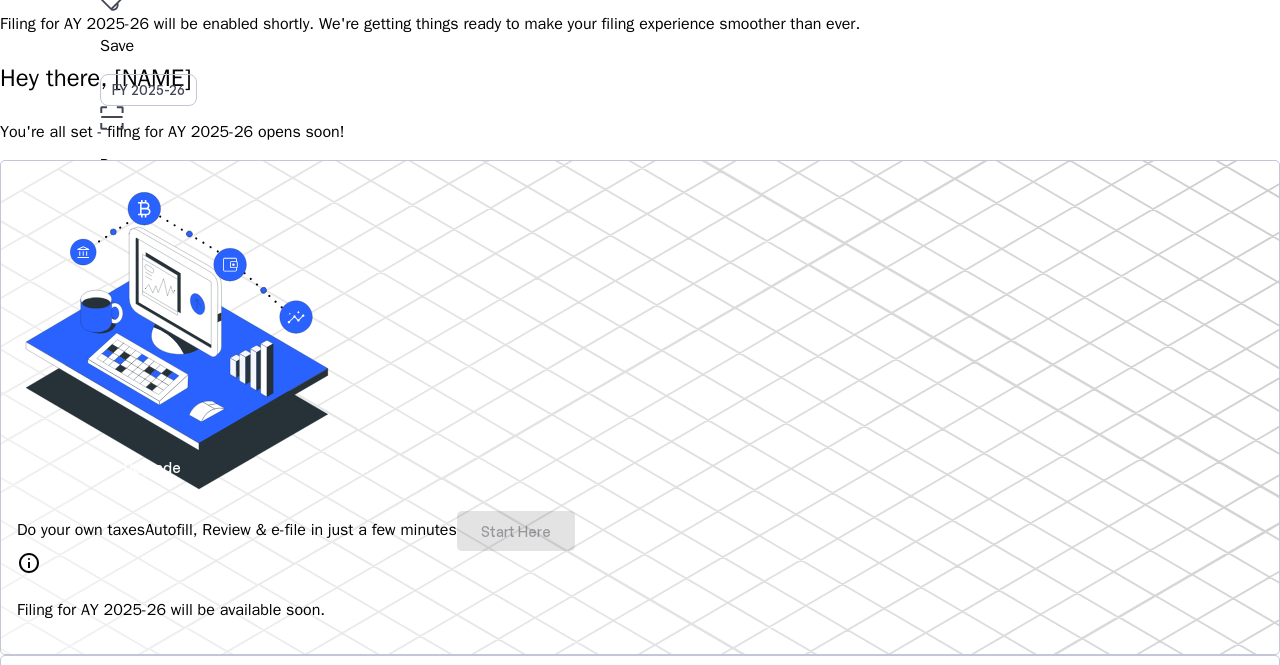 click on "You're all set - filing for AY 2025-26 opens soon!" at bounding box center [640, 132] 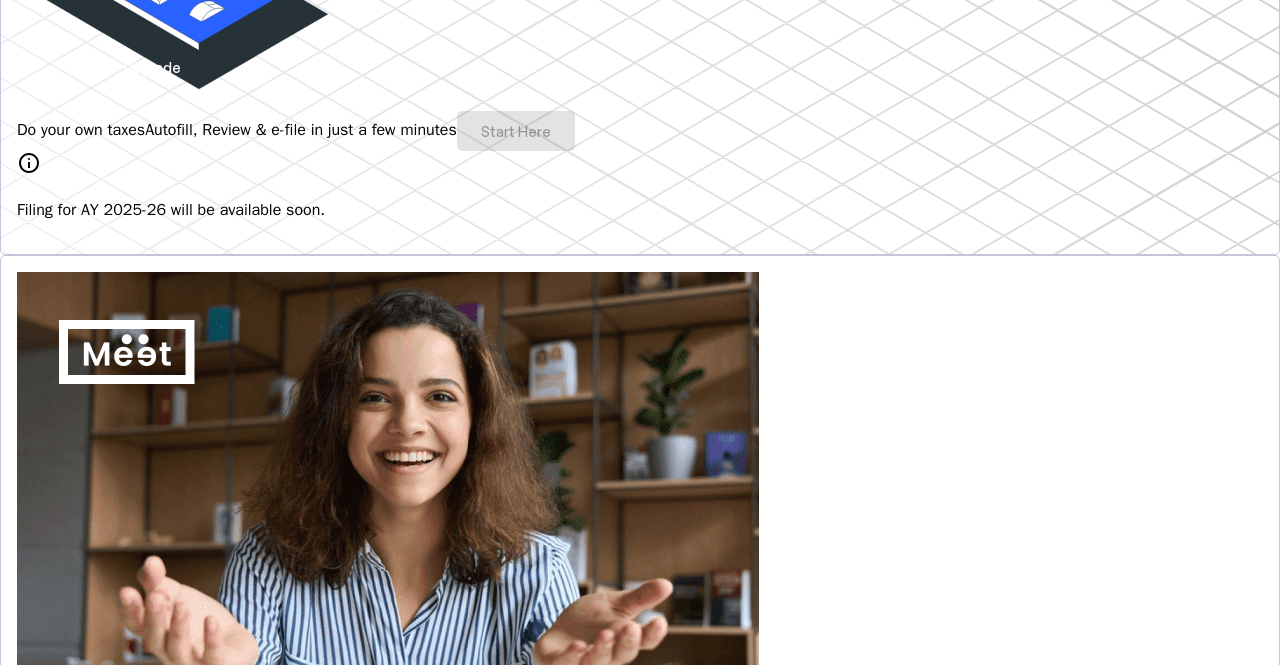 scroll, scrollTop: 0, scrollLeft: 0, axis: both 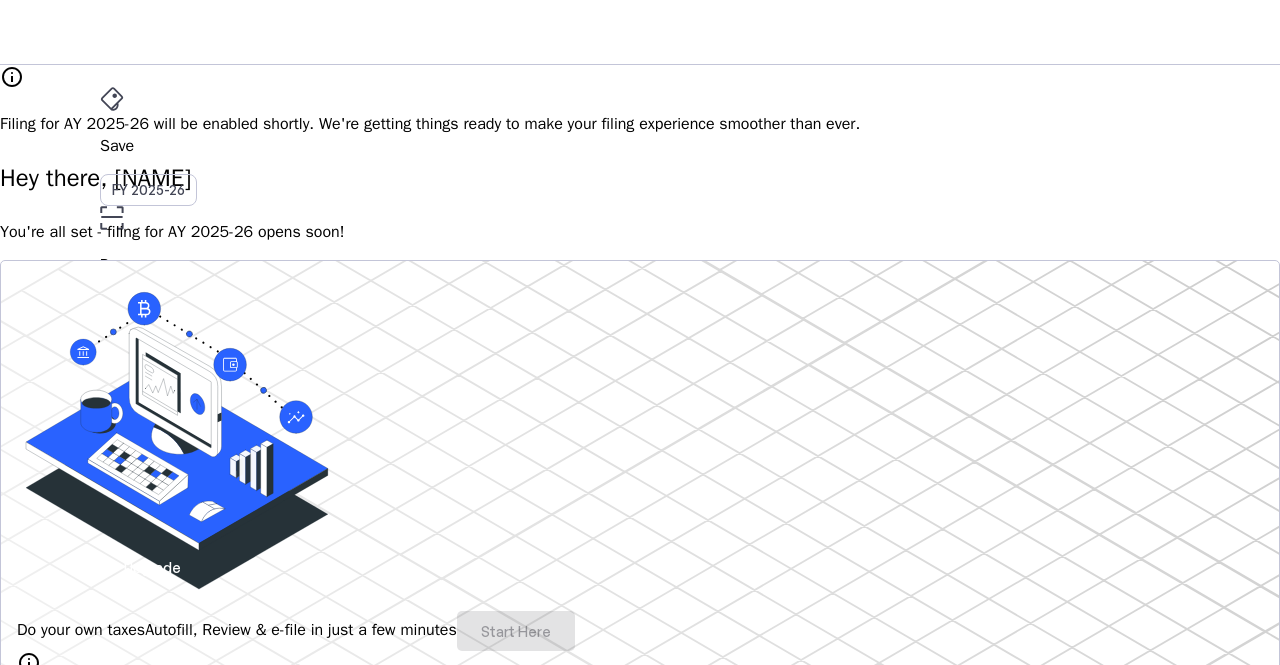 click on "Investments" at bounding box center (90, 3407) 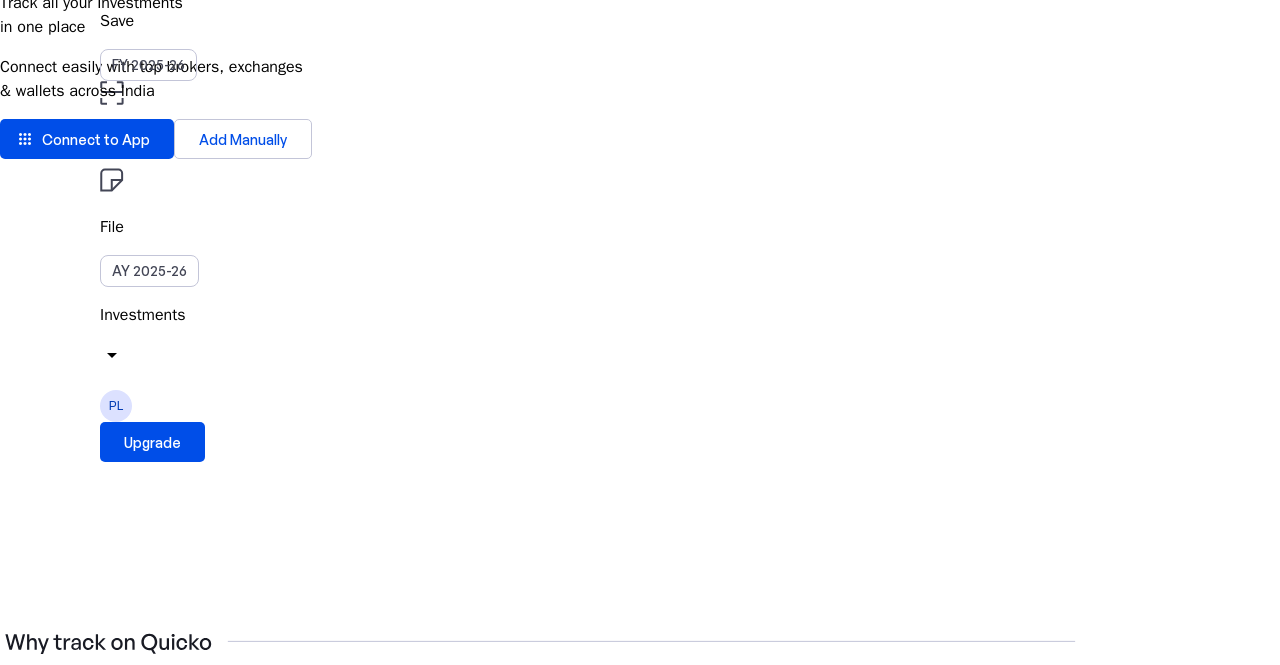 scroll, scrollTop: 0, scrollLeft: 0, axis: both 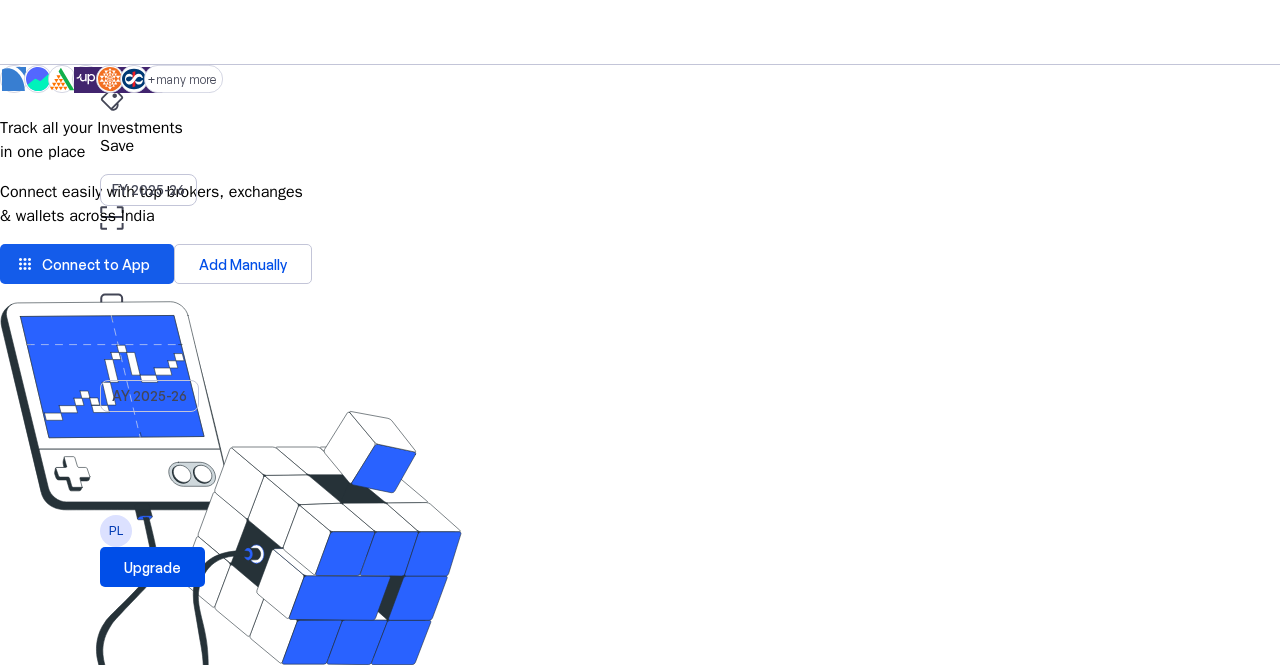 click on "Connect to App" at bounding box center (96, 264) 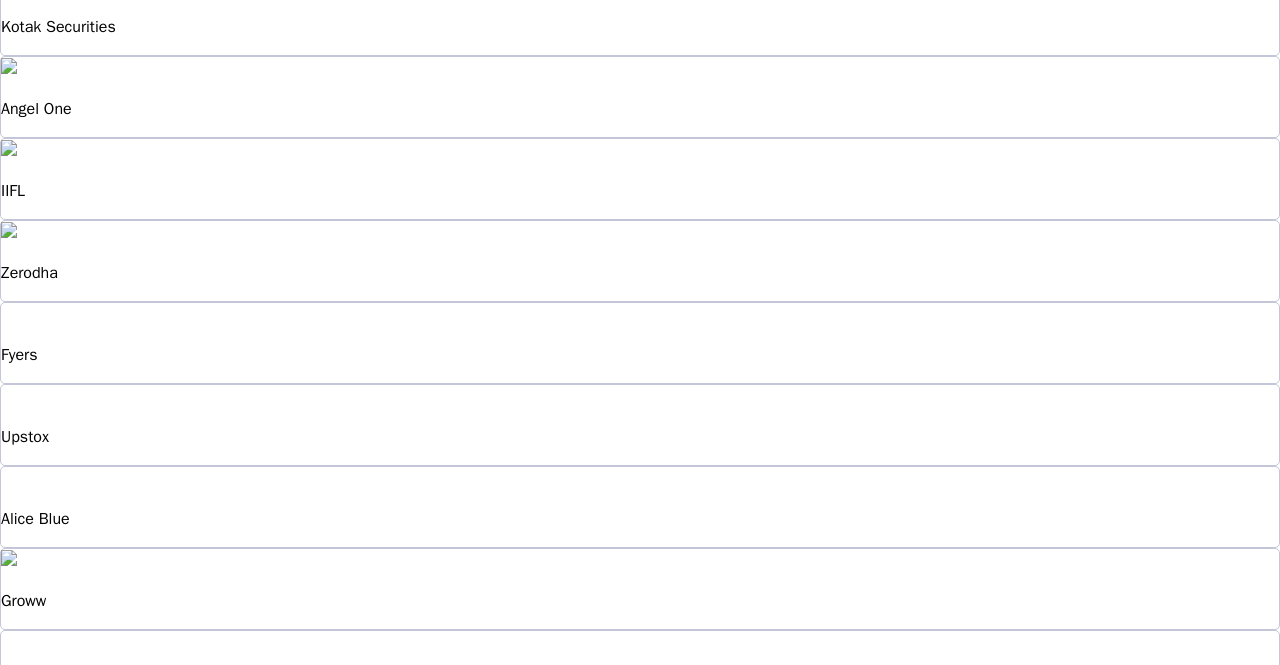 scroll, scrollTop: 0, scrollLeft: 0, axis: both 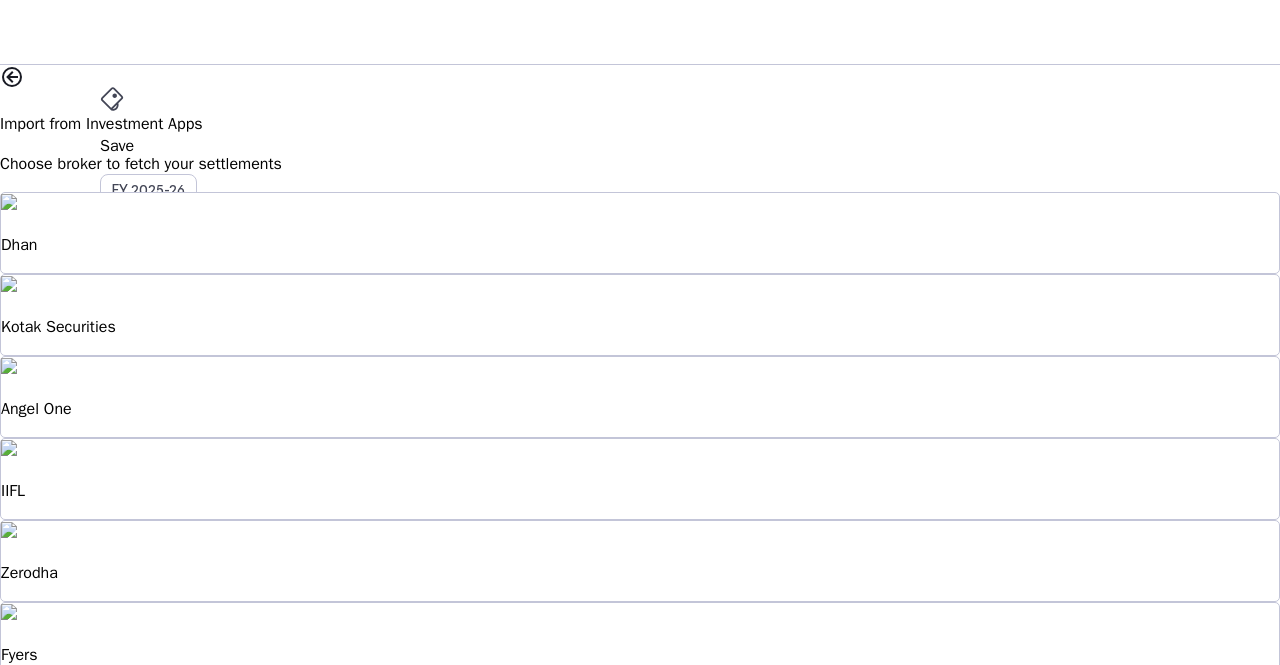 click on "Kotak Securities" at bounding box center [640, 245] 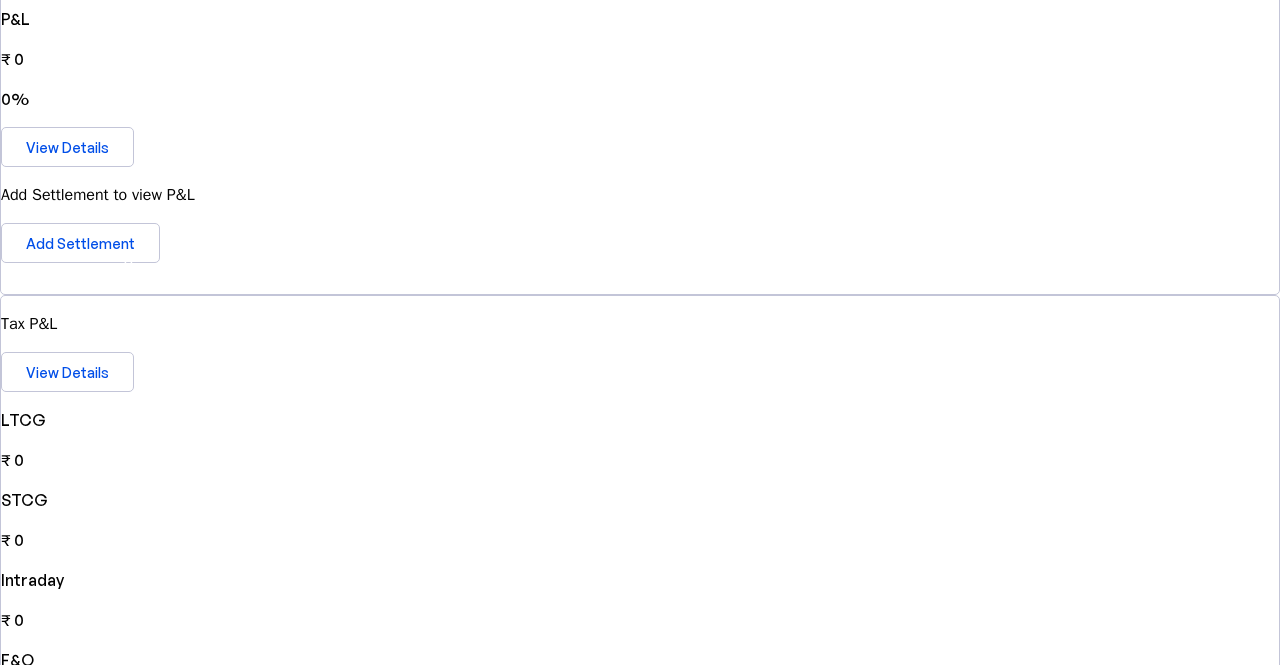 scroll, scrollTop: 0, scrollLeft: 0, axis: both 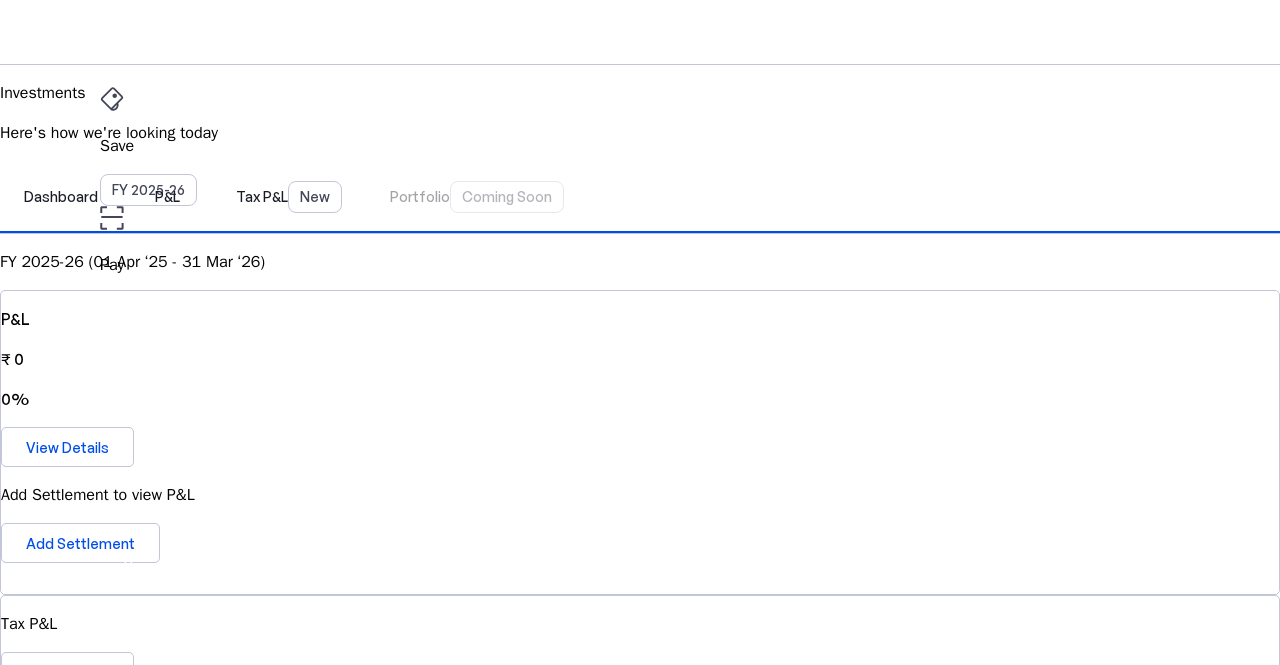 click on "Save FY 2025-26" at bounding box center [640, 146] 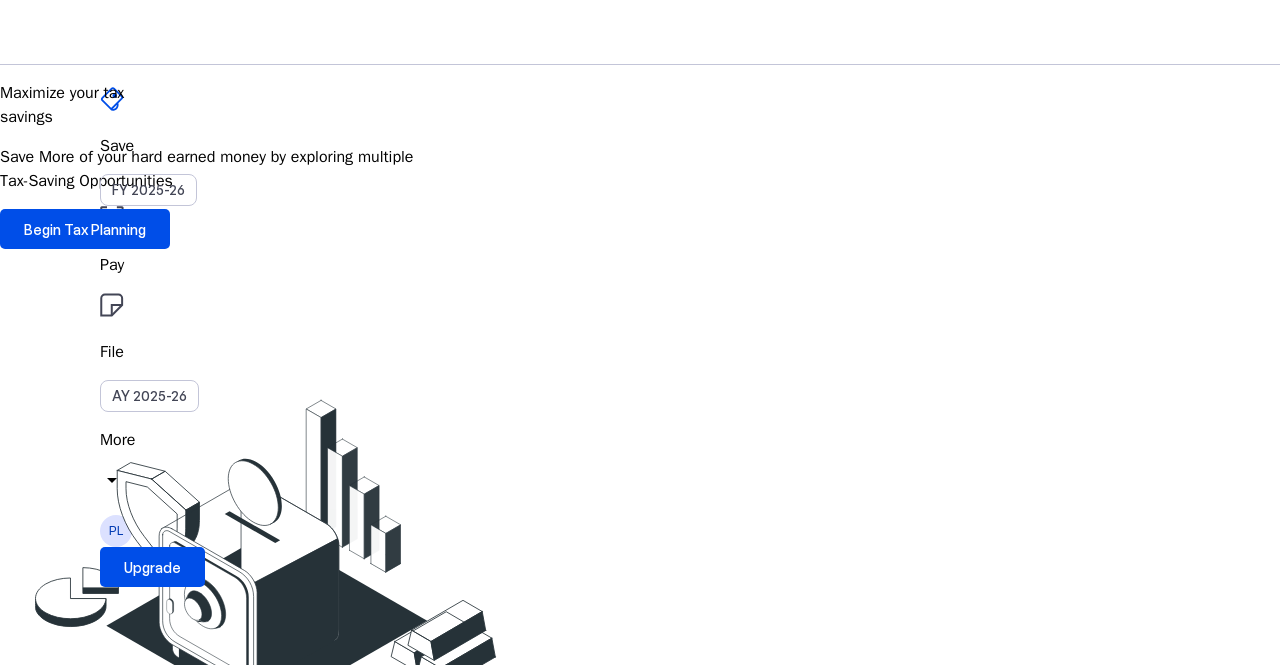 click on "Begin Tax Planning" at bounding box center (85, 229) 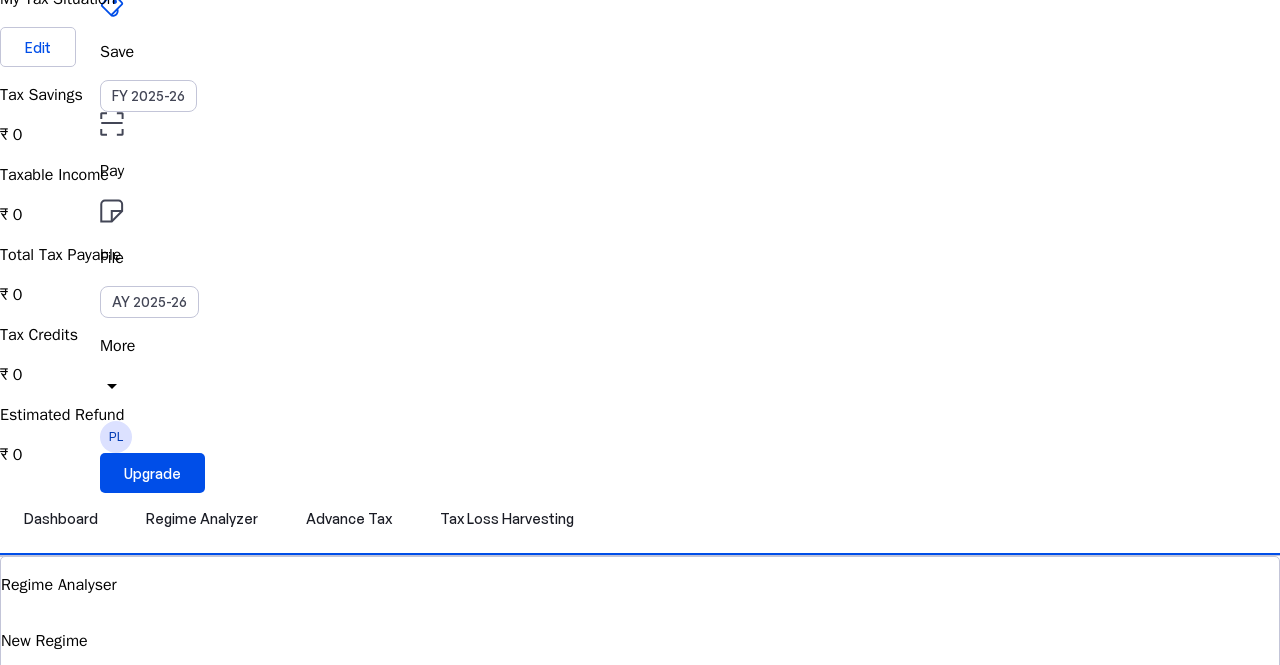 scroll, scrollTop: 0, scrollLeft: 0, axis: both 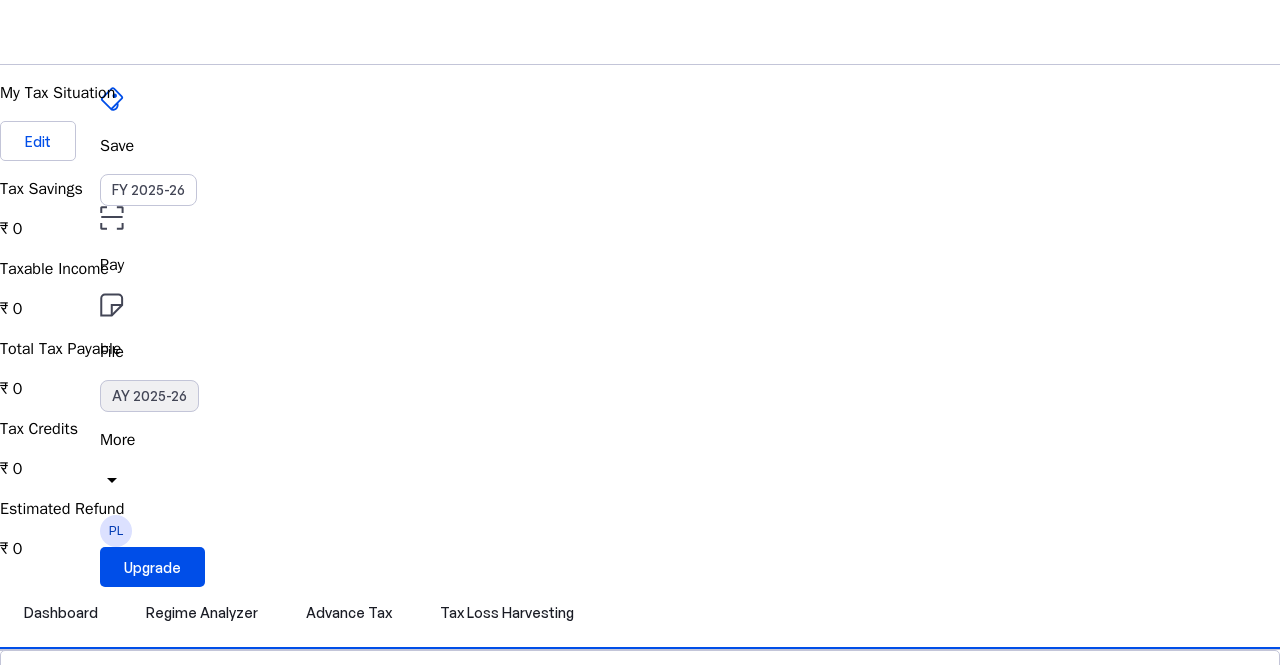 click on "AY 2025-26" at bounding box center (149, 396) 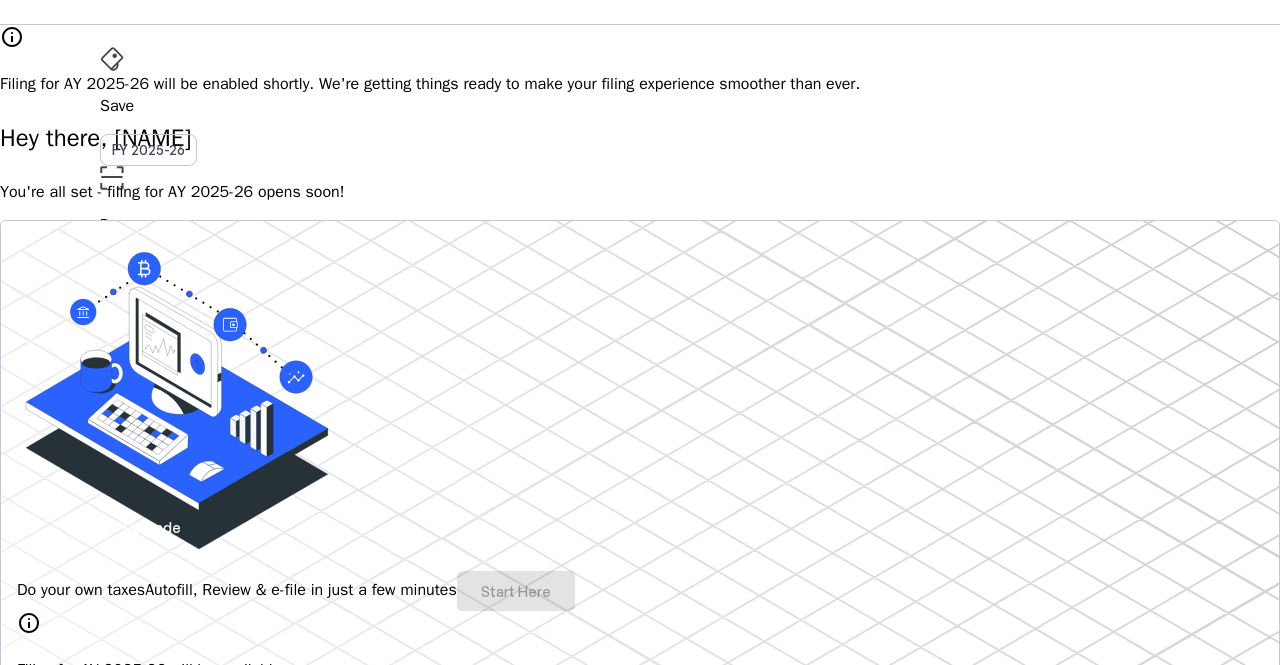 scroll, scrollTop: 0, scrollLeft: 0, axis: both 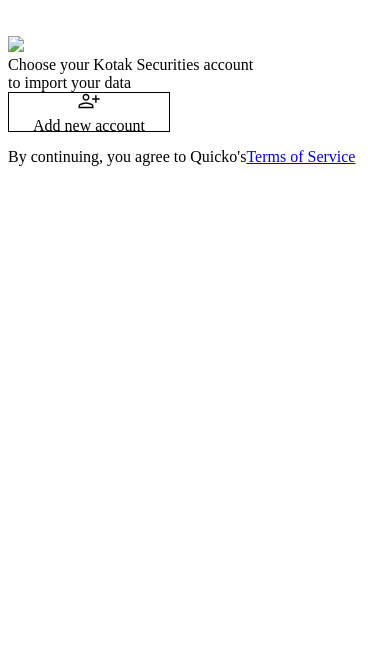 click on "Add new account" at bounding box center (89, 126) 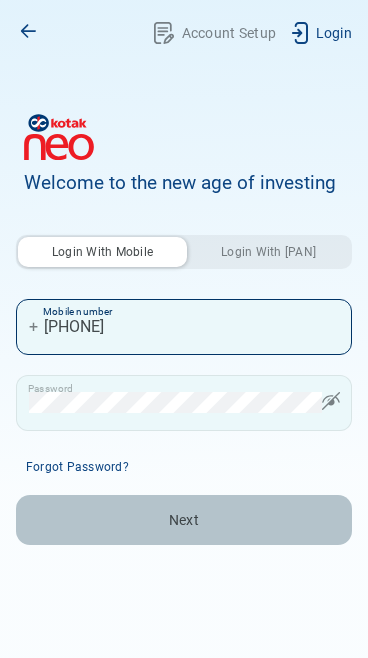 type on "[PHONE]" 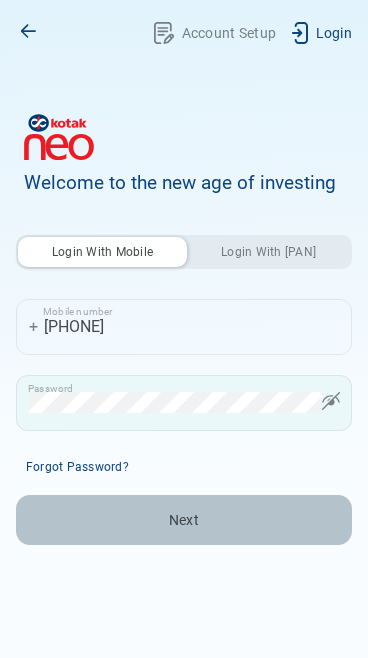 click on "Password" at bounding box center [184, 327] 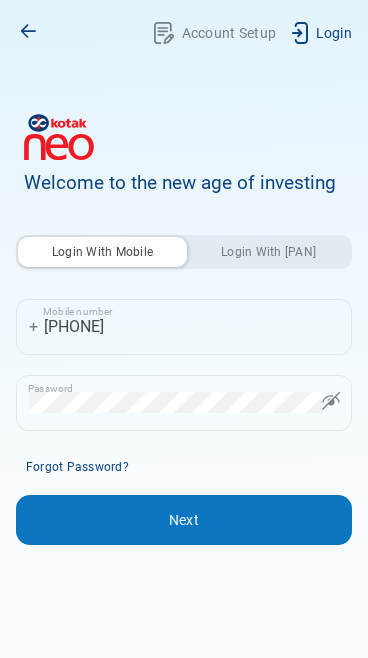 click on "Next" at bounding box center [184, 520] 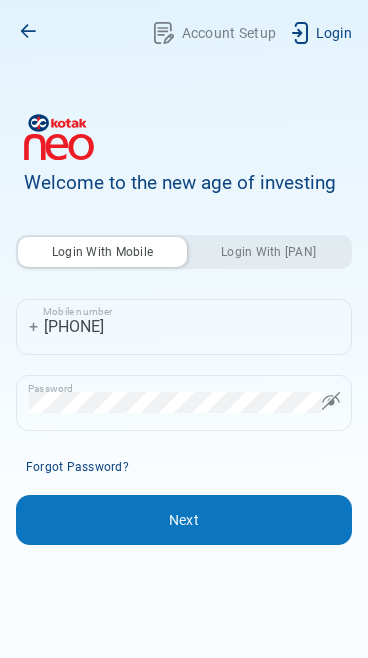 click on "Next" at bounding box center (184, 520) 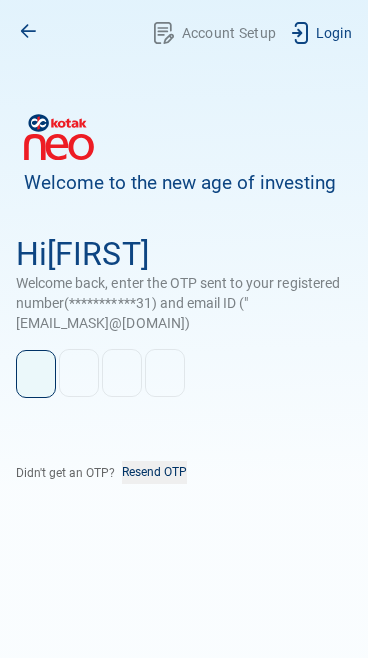 type on "5" 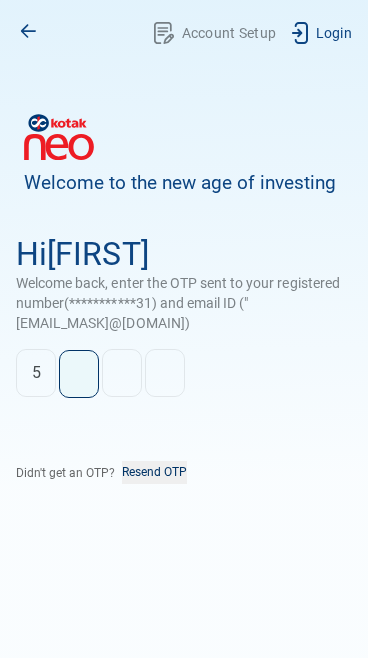 type on "1" 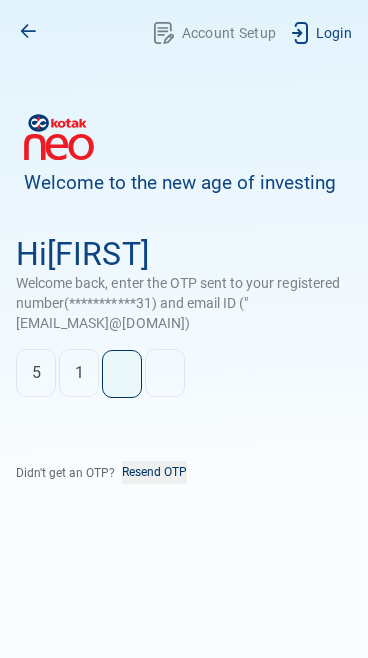 type on "4" 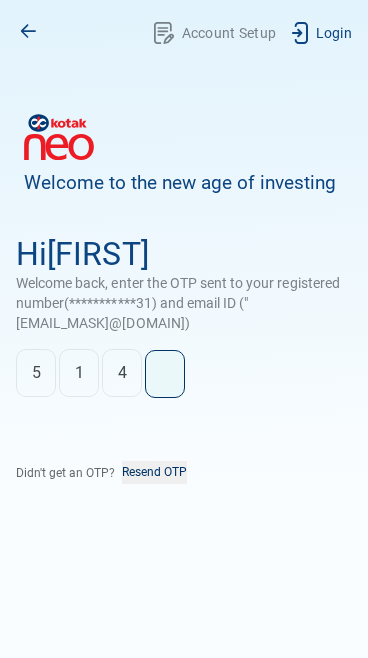 type on "0" 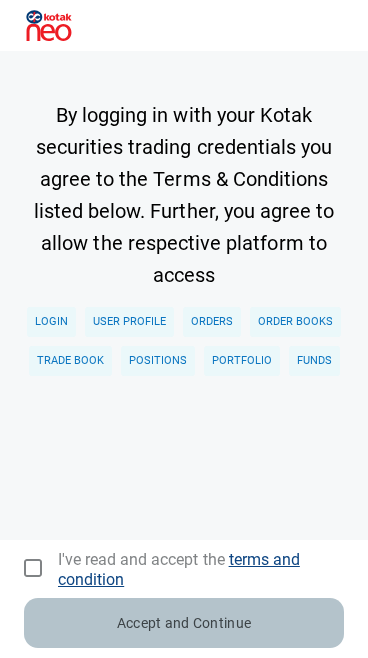 click at bounding box center [33, 570] 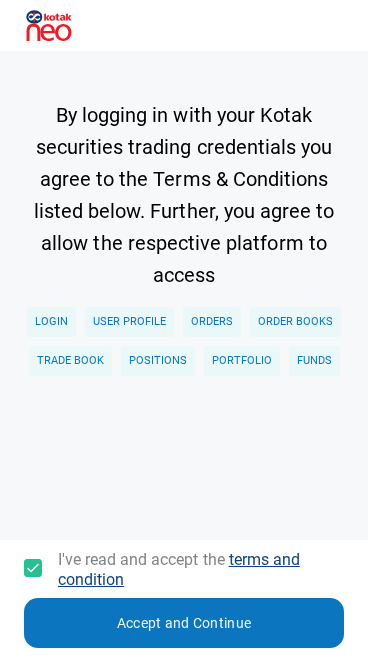 click on "Accept and Continue" at bounding box center [184, 623] 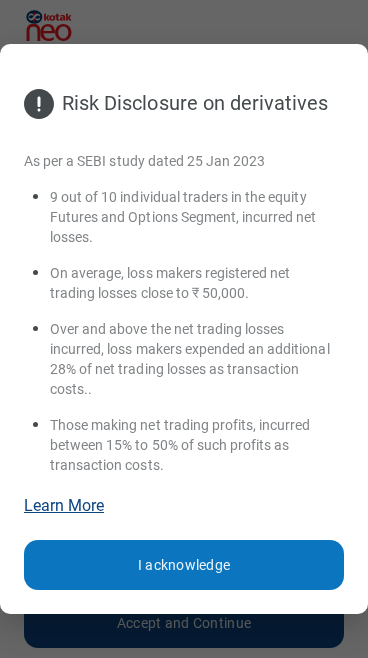 click on "I acknowledge" at bounding box center (184, 565) 